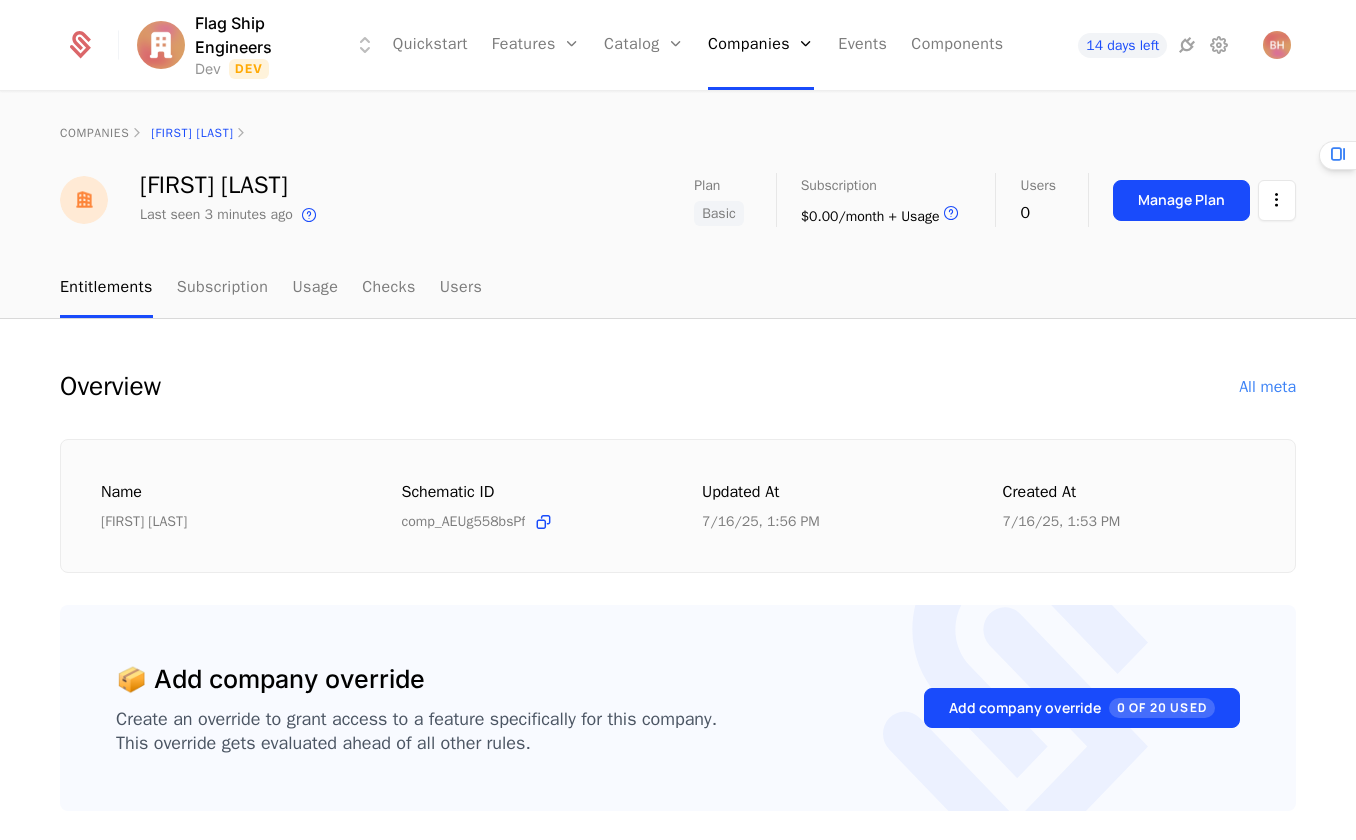 scroll, scrollTop: 0, scrollLeft: 0, axis: both 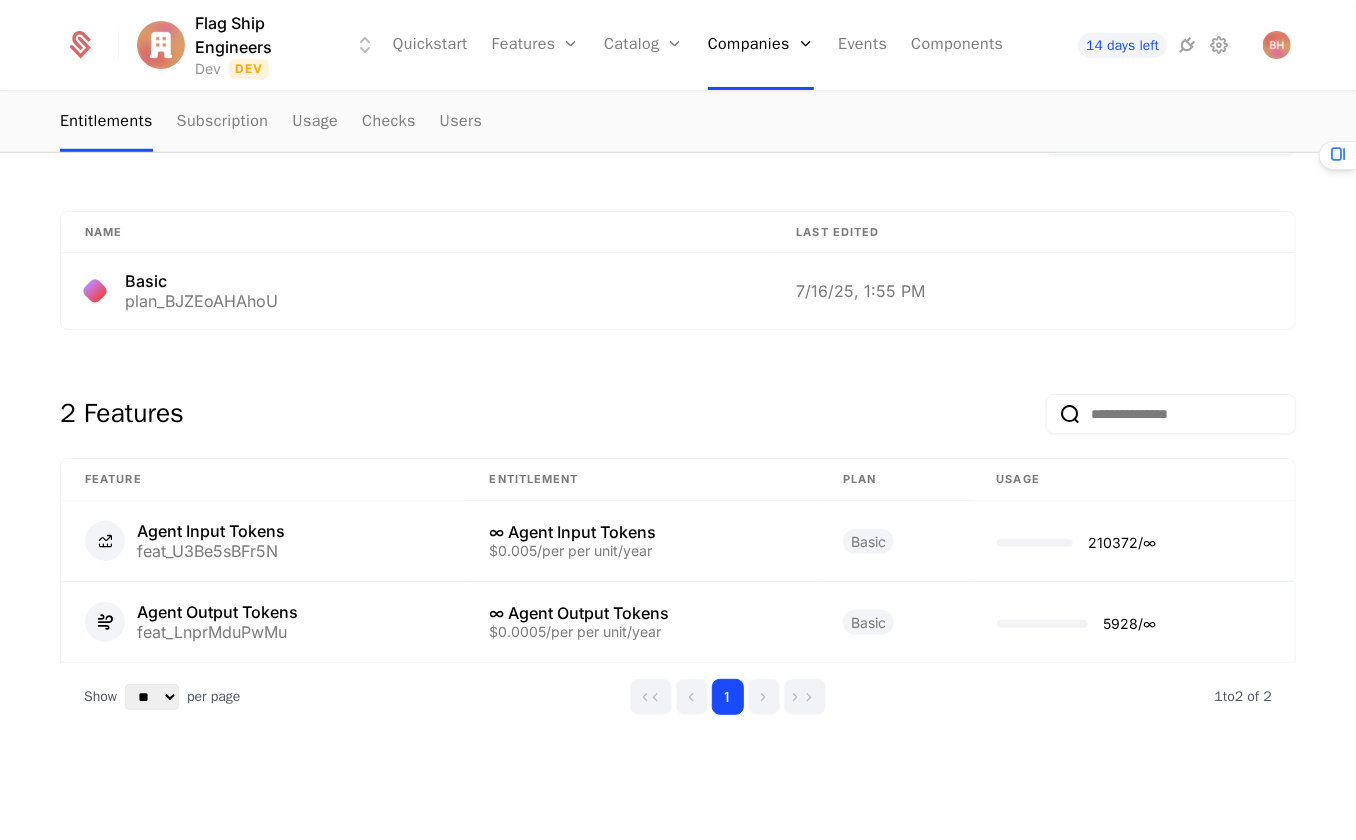 click on "2 Features" at bounding box center (678, 410) 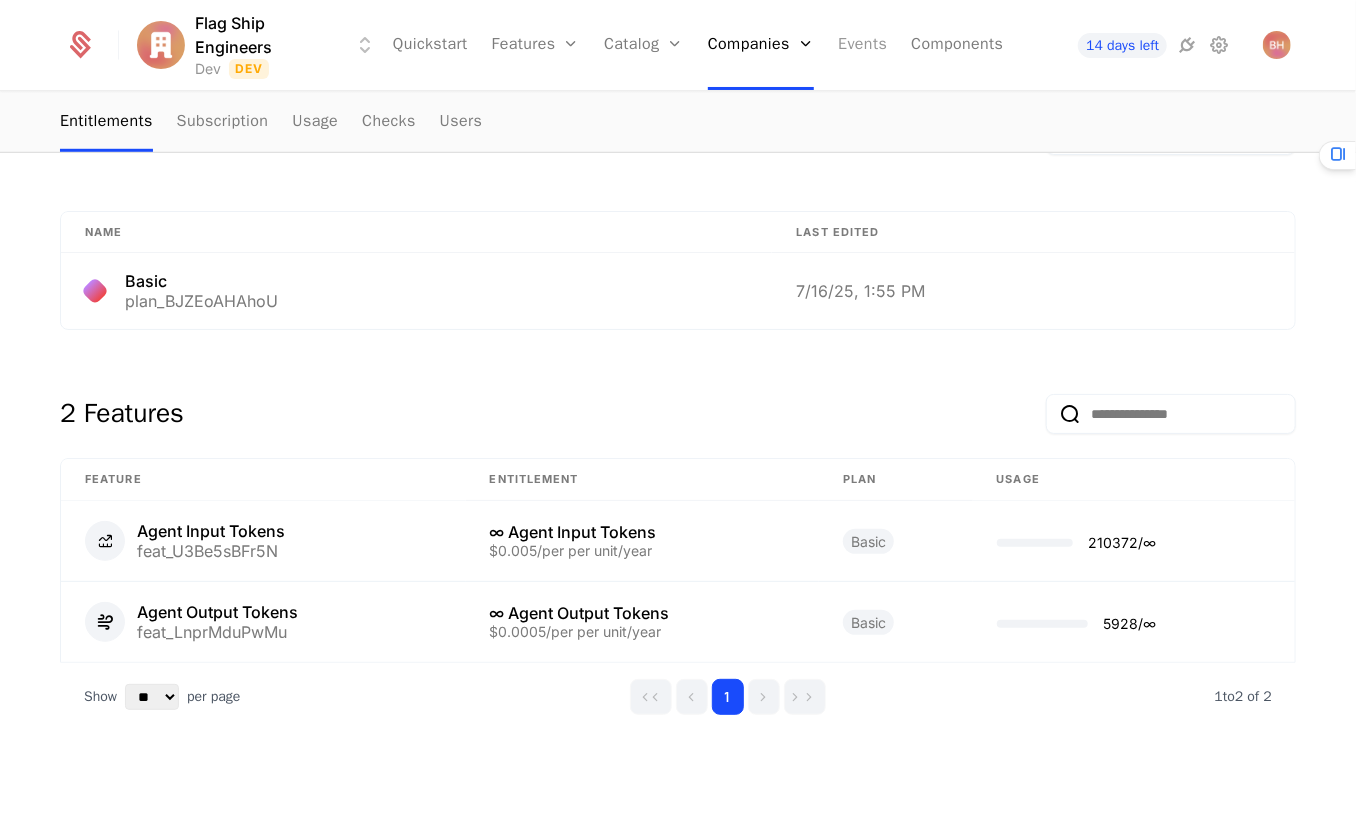 click on "Events" at bounding box center (862, 45) 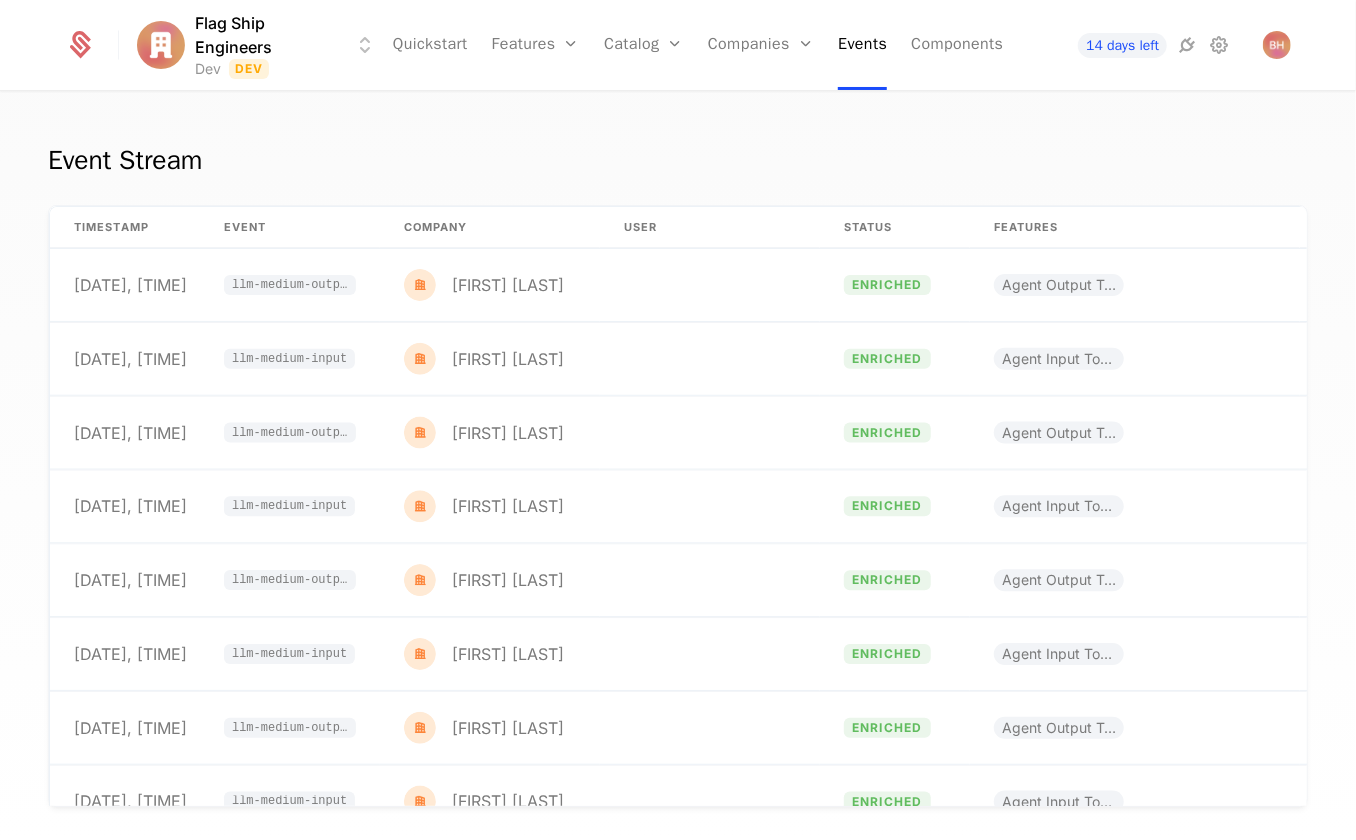 click on "Event Stream timestamp Event Company User Status Features Properties [DATE], [TIME] llm-medium-output [FIRST] [LAST] enriched Agent Output Tokens {"company":{"stripe_customer_id":"cus_R30ACQr83IPf [DATE], [TIME] llm-medium-input [FIRST] [LAST] enriched Agent Input Tokens {"company":{"stripe_customer_id":"cus_R30ACQr83IPf [DATE], [TIME] llm-medium-output [FIRST] [LAST] enriched Agent Output Tokens {"company":{"stripe_customer_id":"cus_R30ACQr83IPf [DATE], [TIME] llm-medium-input [FIRST] [LAST] enriched Agent Input Tokens {"company":{"stripe_customer_id":"cus_R30ACQr83IPf [DATE], [TIME] llm-medium-output [FIRST] [LAST] enriched Agent Output Tokens {"company":{"stripe_customer_id":"cus_R30ACQr83IPf [DATE], [TIME] llm-medium-input [FIRST] [LAST] enriched Agent Input Tokens {"company":{"stripe_customer_id":"cus_R30ACQr83IPf [DATE], [TIME] llm-medium-output [FIRST] [LAST] enriched Agent Output Tokens {"company":{"stripe_customer_id":"cus_R30ACQr83IPf [DATE], [TIME] llm-medium-input [FIRST] [LAST] enriched [DATE], [TIME]" at bounding box center (678, 472) 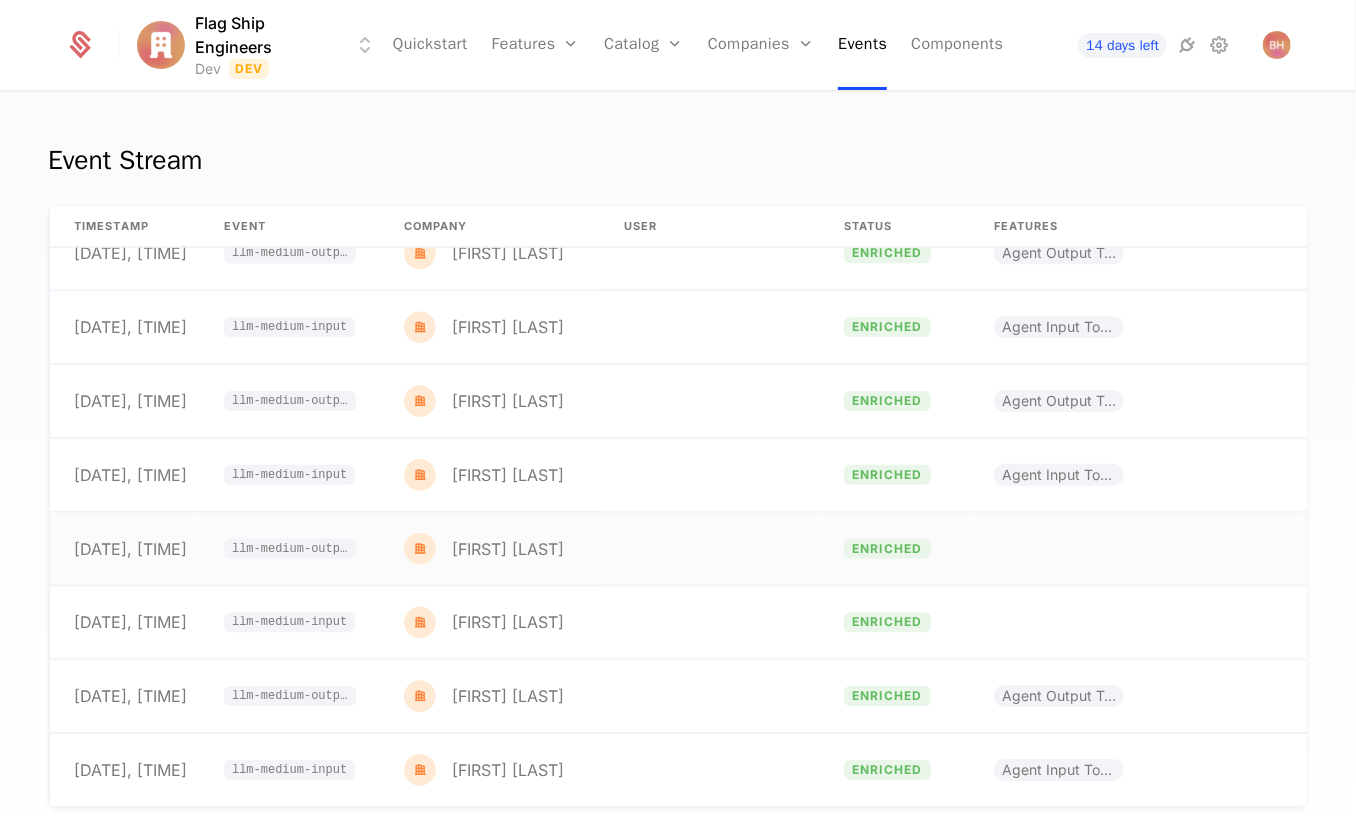 scroll, scrollTop: 0, scrollLeft: 0, axis: both 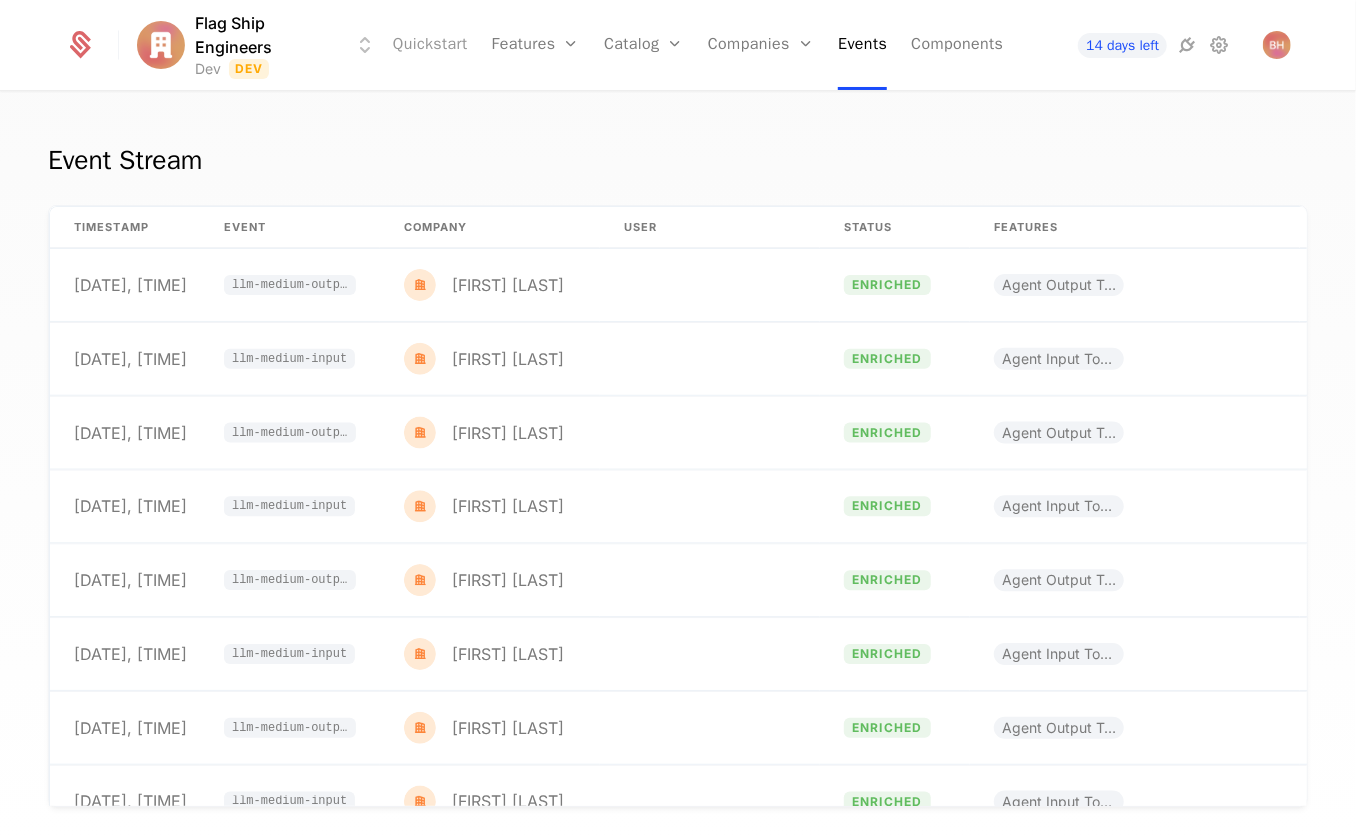 click on "Quickstart" at bounding box center [430, 45] 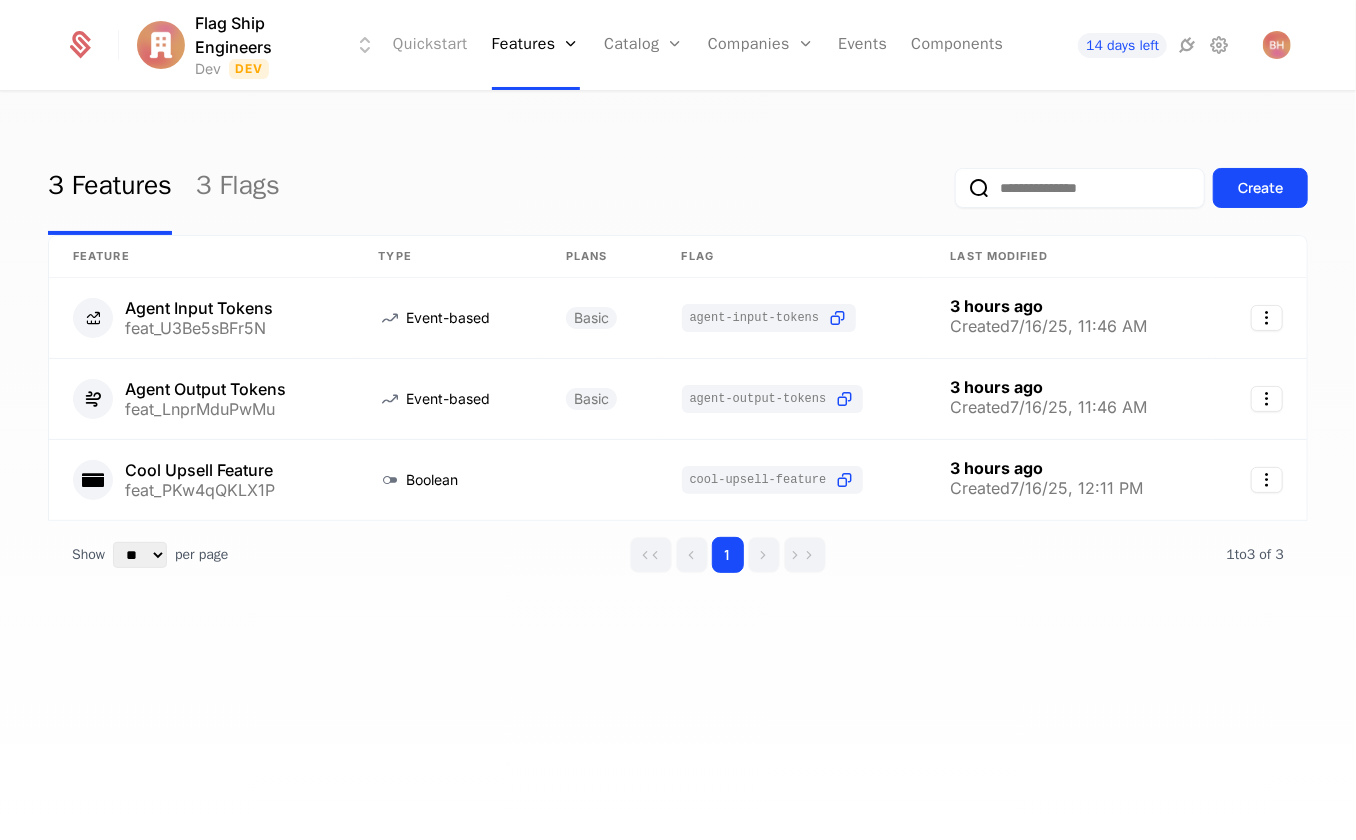 click on "Quickstart" at bounding box center [430, 45] 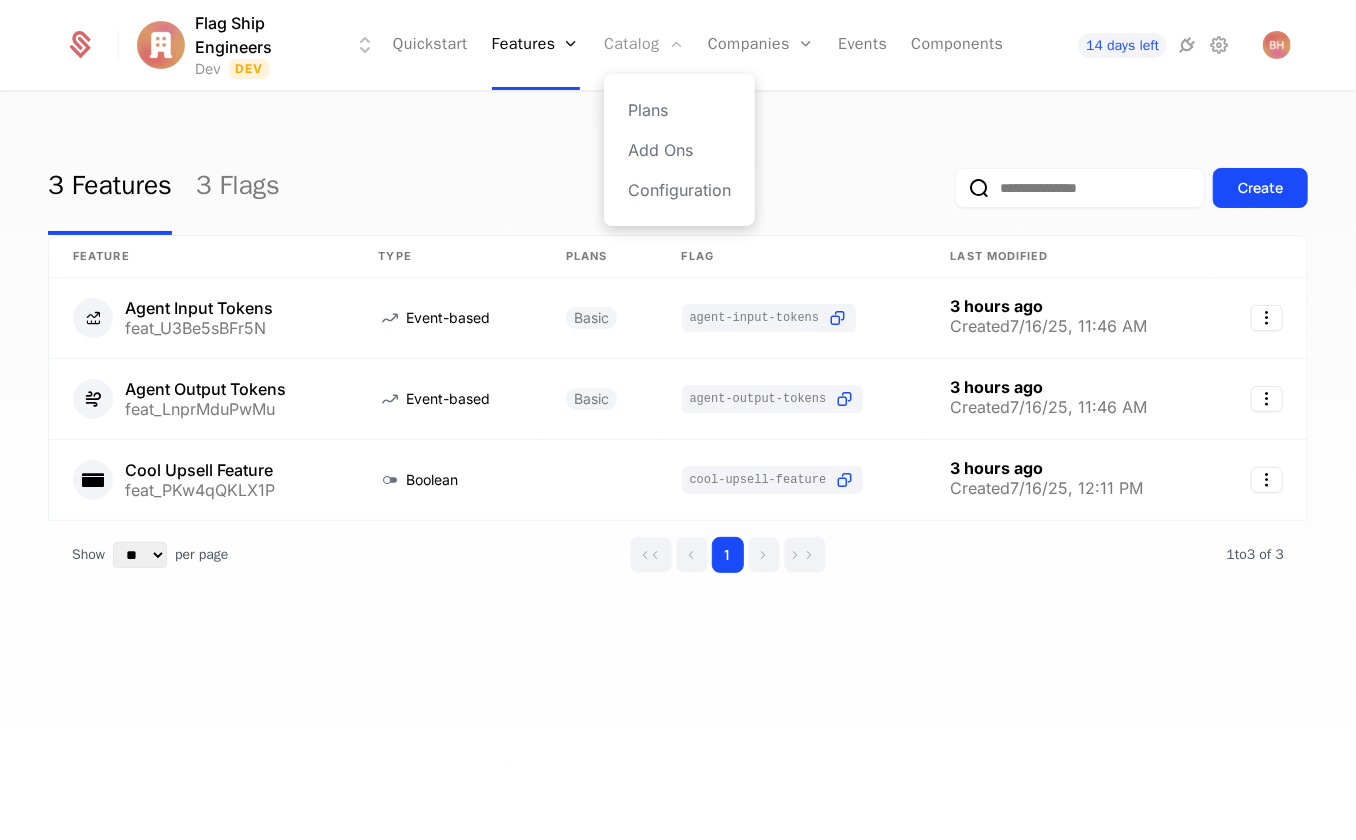 click on "Catalog" at bounding box center [644, 45] 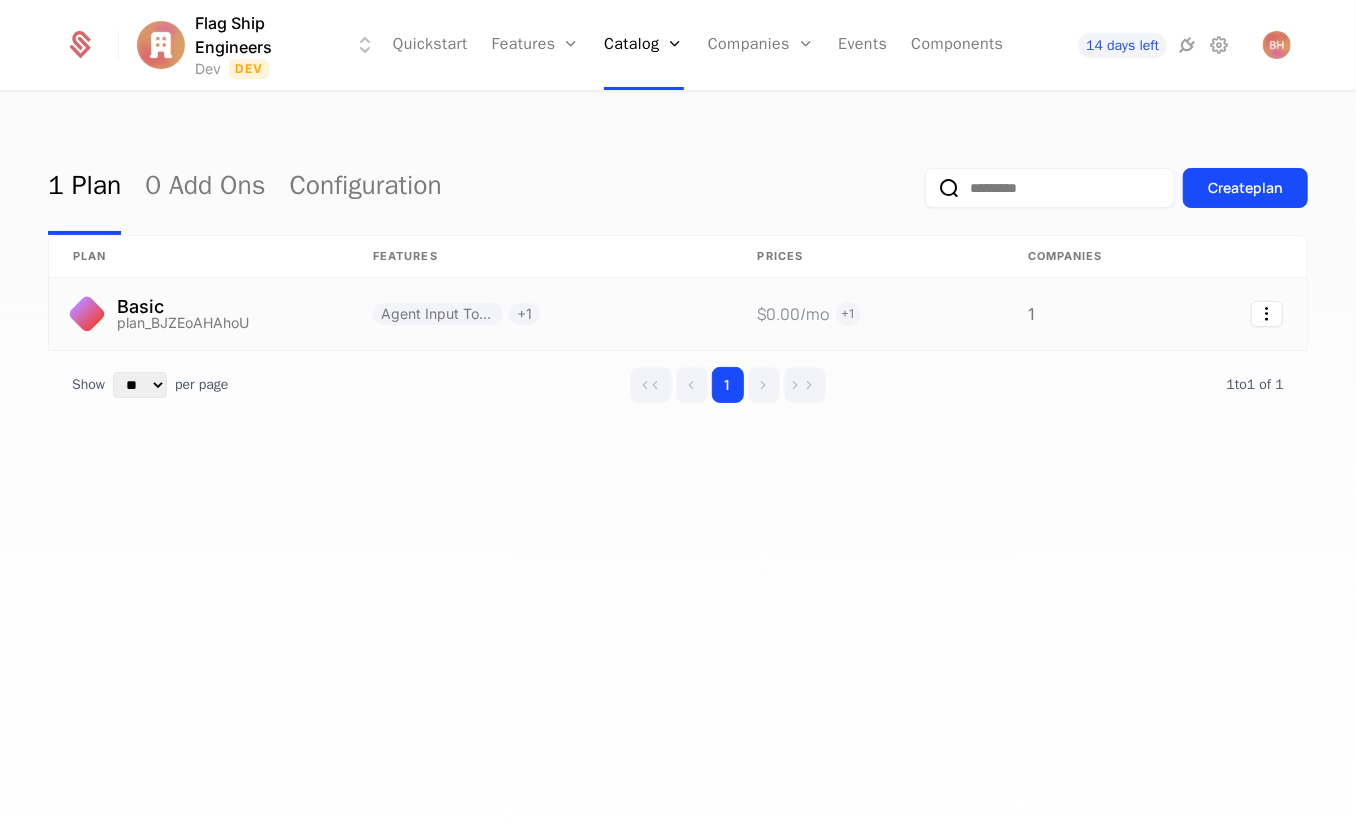 click on "Basic plan_BJZEoAHAhoU" at bounding box center [199, 314] 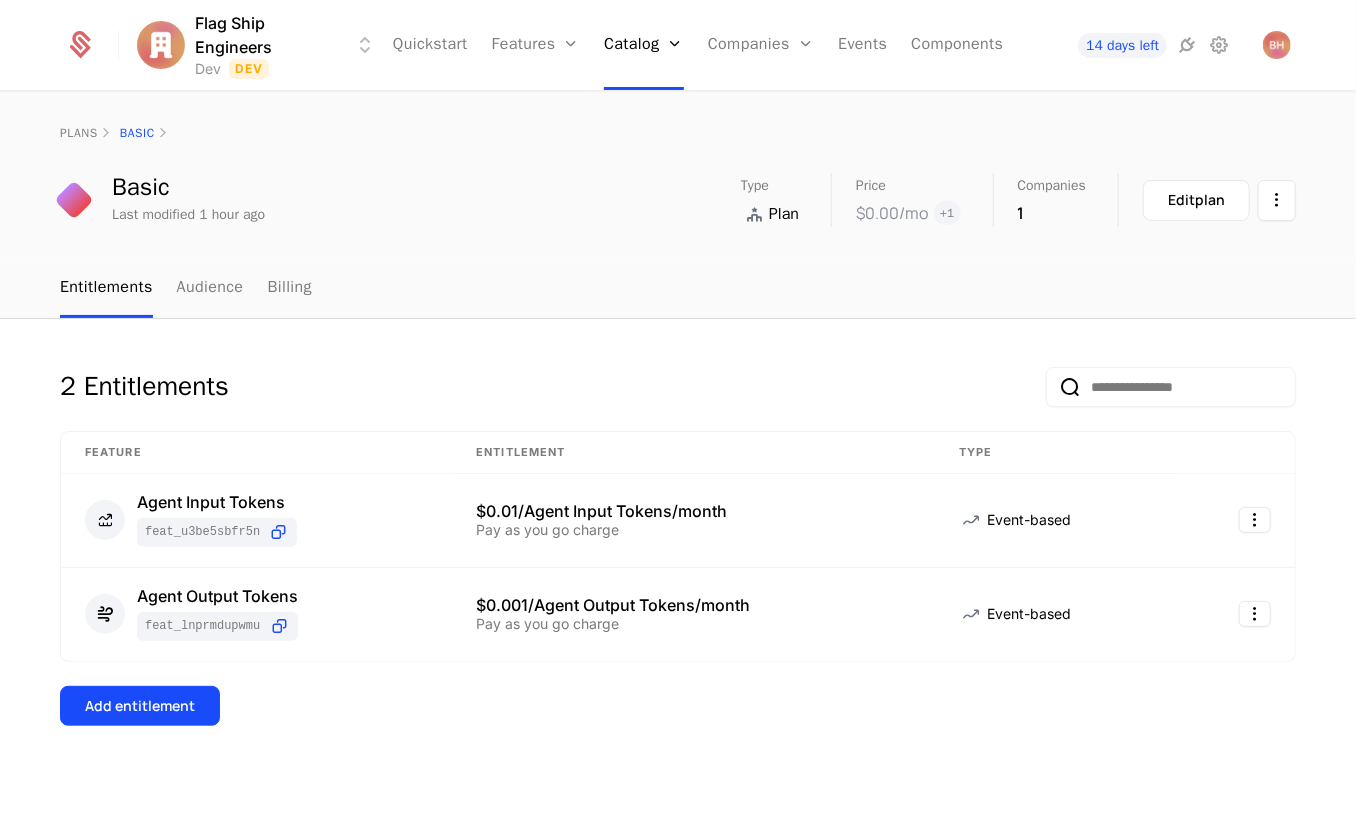 click on "2 Entitlements" at bounding box center [678, 399] 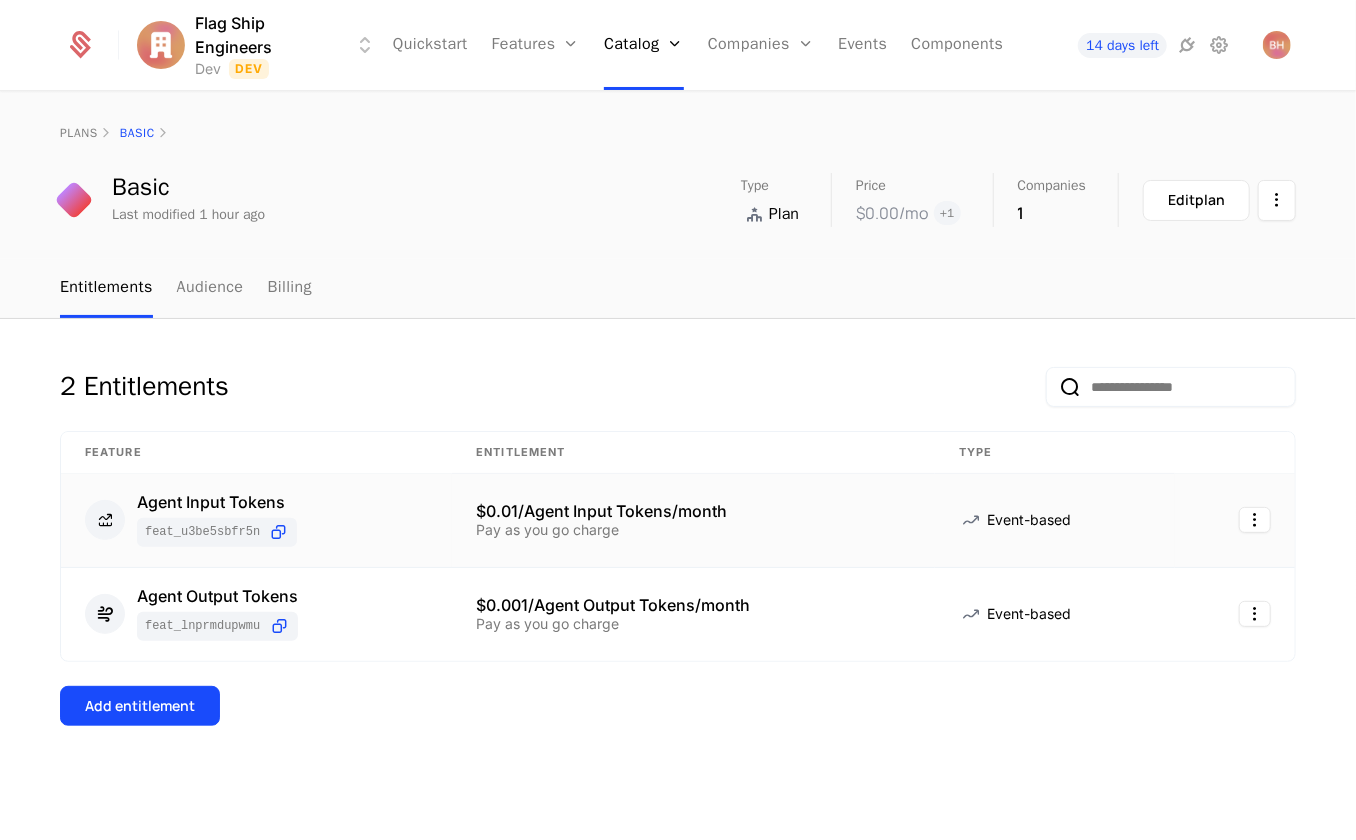 click at bounding box center (1235, 520) 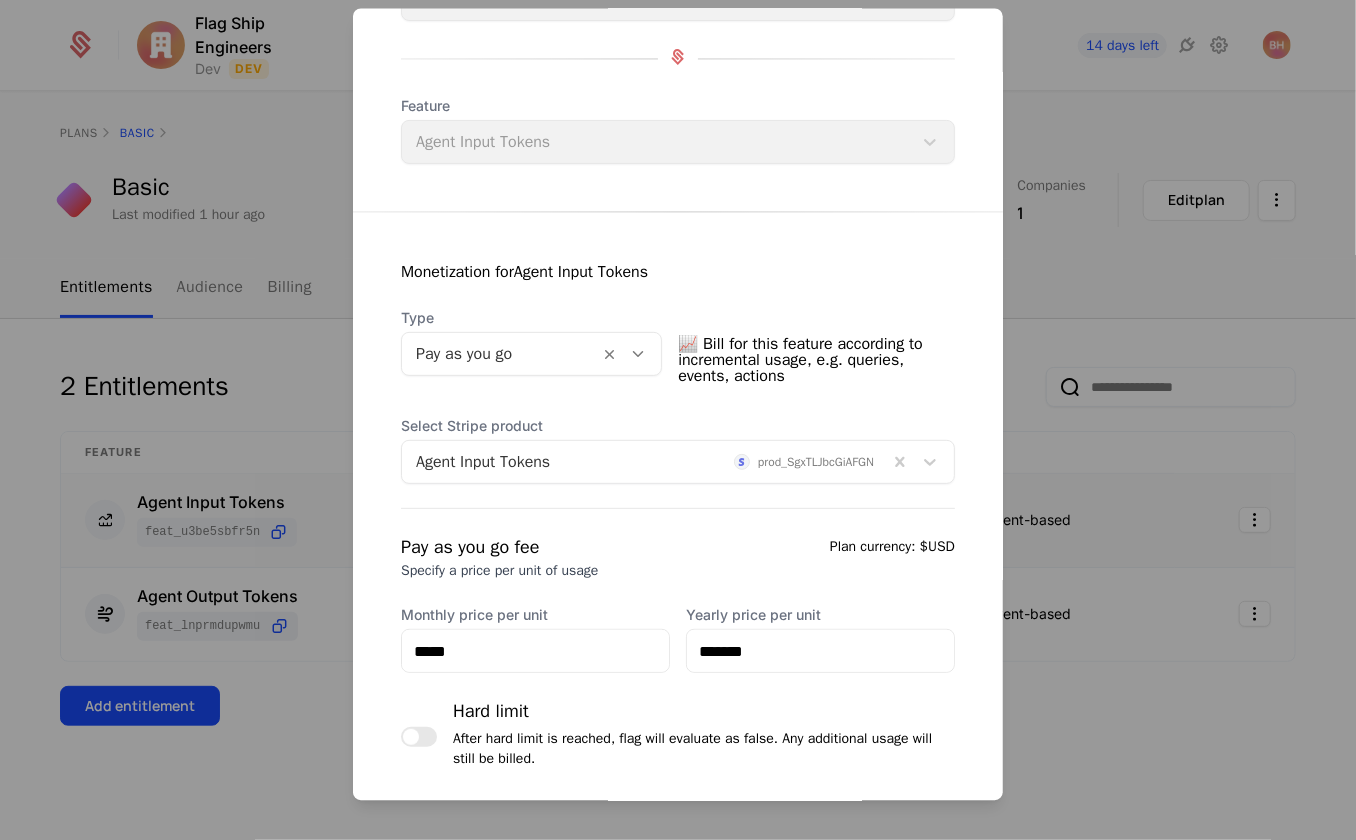 scroll, scrollTop: 310, scrollLeft: 0, axis: vertical 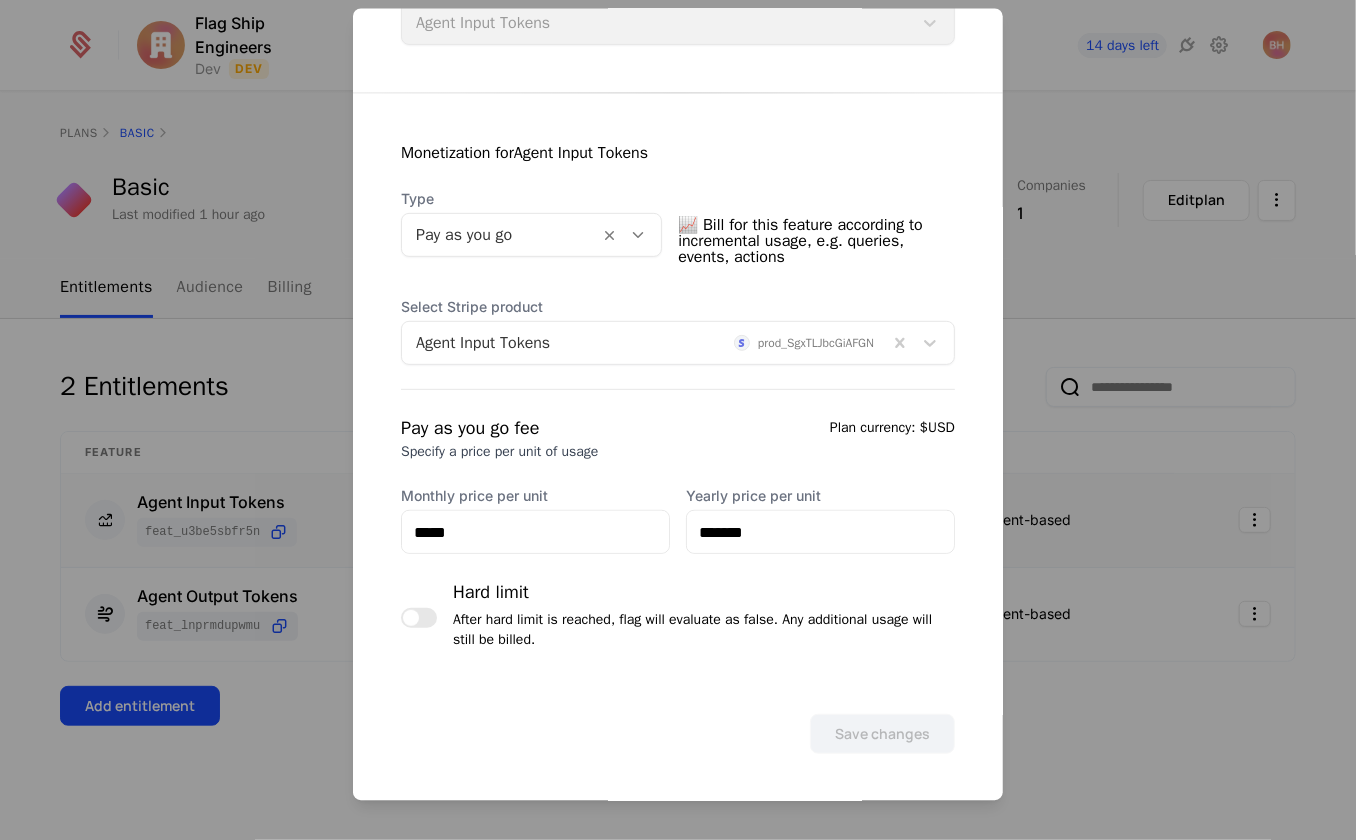 click at bounding box center (678, 420) 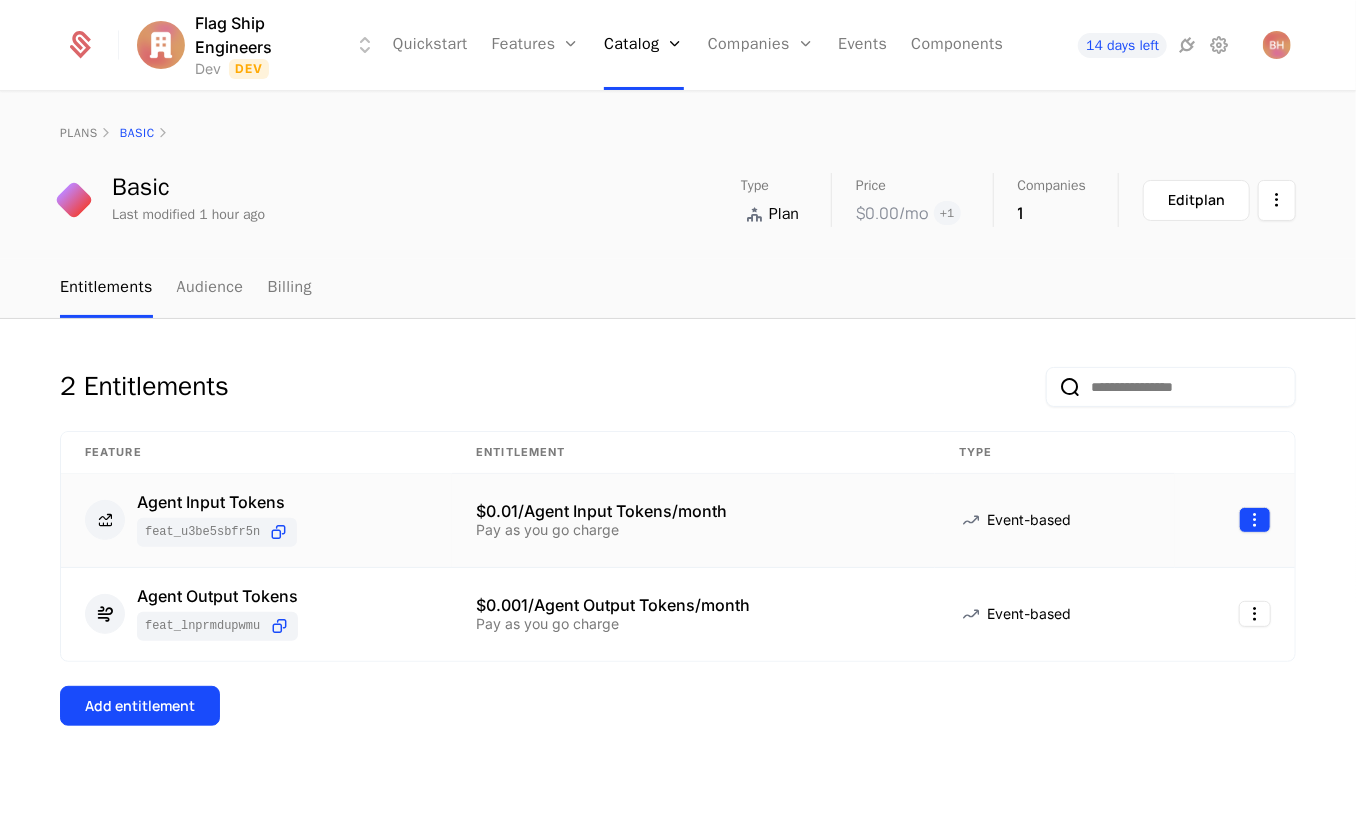 click on "Flag Ship Engineers Dev Dev Quickstart Features Features Flags Catalog Plans Add Ons Configuration Companies Companies Users Events Components 14 days left plans Basic Basic Last modified 1 hour ago Type Plan Price $0.00 /mo + 1 Companies 1 Edit  plan Entitlements Audience Billing 2 Entitlements Feature Entitlement Type Agent Input Tokens feat_U3Be5sBFr5N $0.01/Agent Input Tokens/month Pay as you go charge Event-based Agent Output Tokens feat_LnprMduPwMu $0.001/Agent Output Tokens/month Pay as you go charge Event-based Add entitlement
Best Viewed on Desktop You're currently viewing this on a  mobile device . For the best experience,   we recommend using a desktop or larger screens , as the application isn't fully optimized for smaller resolutions just yet. Got it" at bounding box center (678, 420) 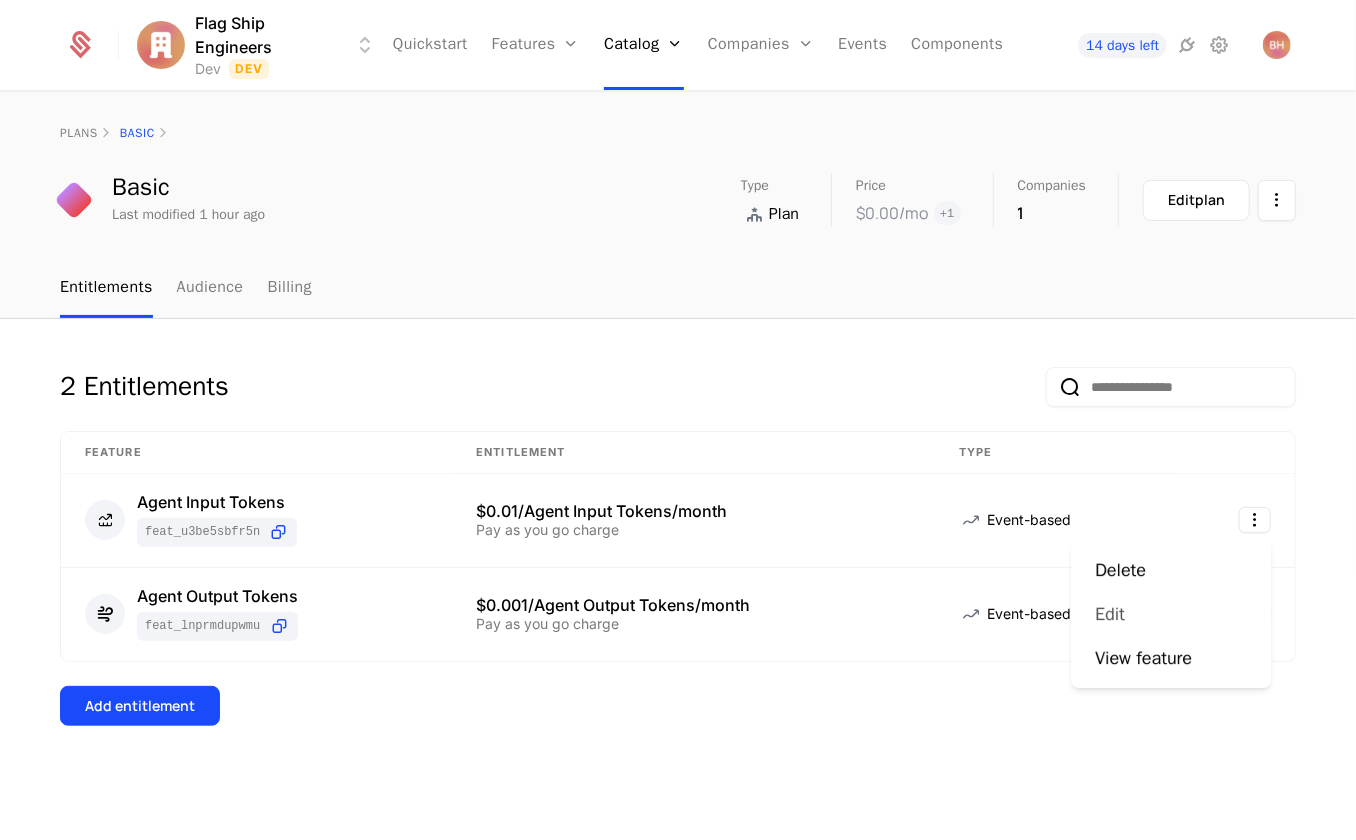 click on "Edit" at bounding box center [1118, 614] 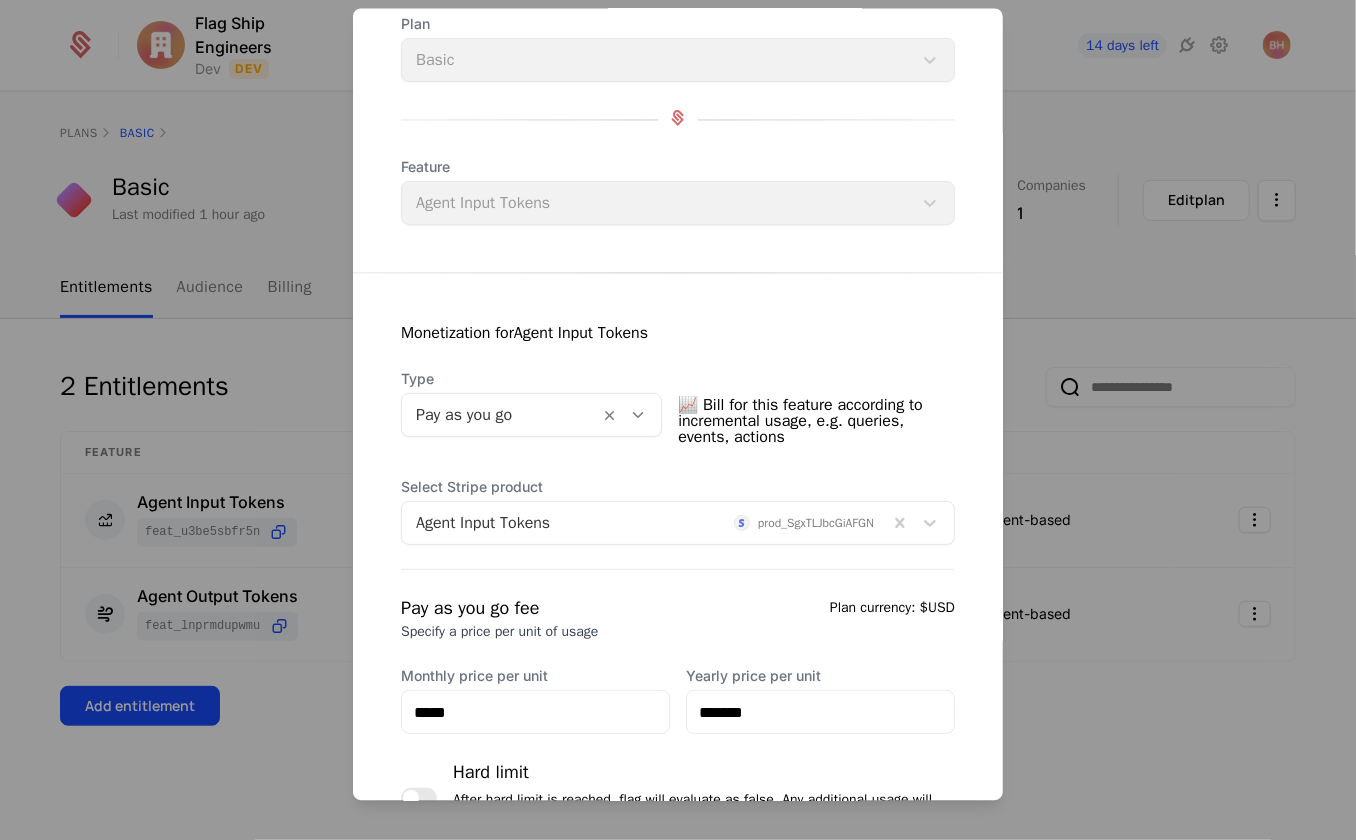 scroll, scrollTop: 310, scrollLeft: 0, axis: vertical 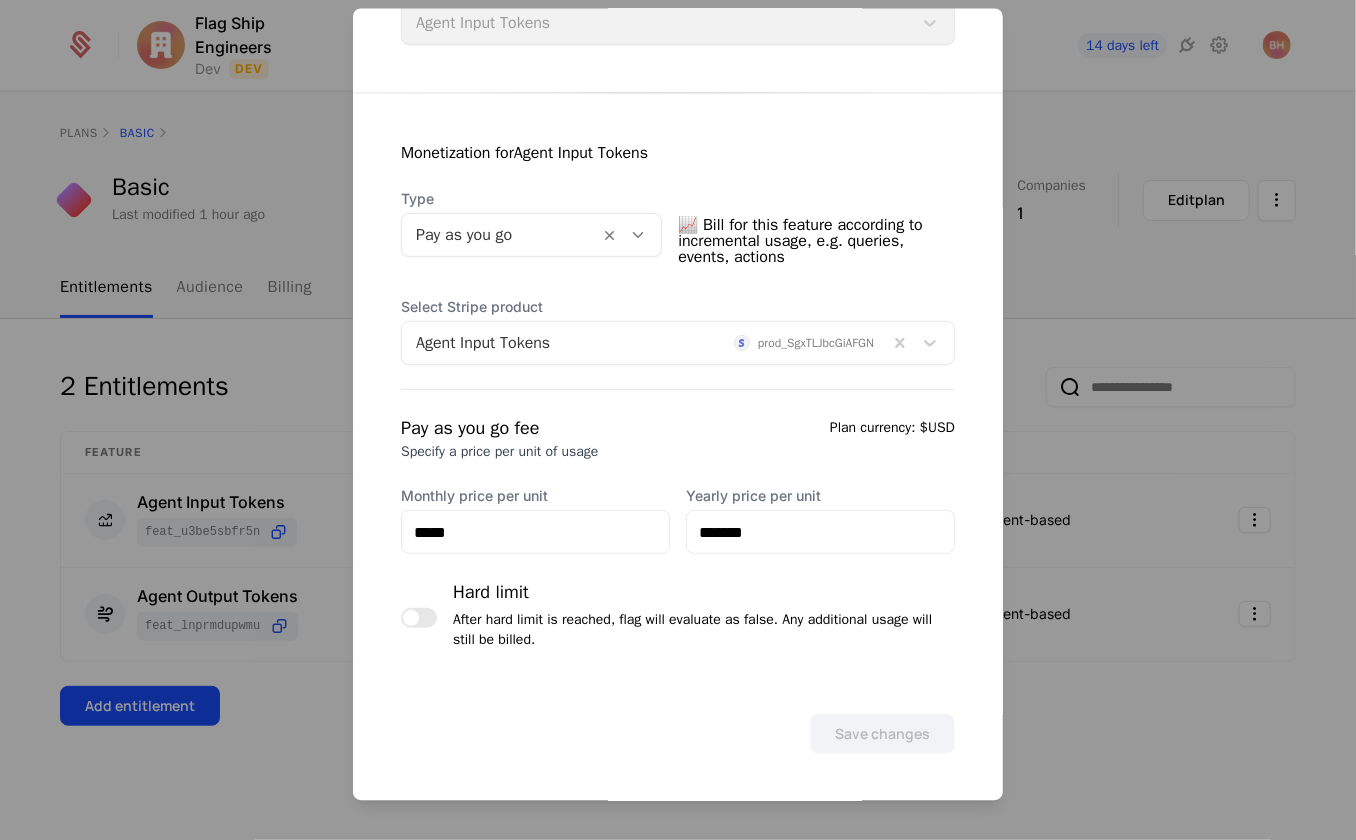 click at bounding box center (678, 420) 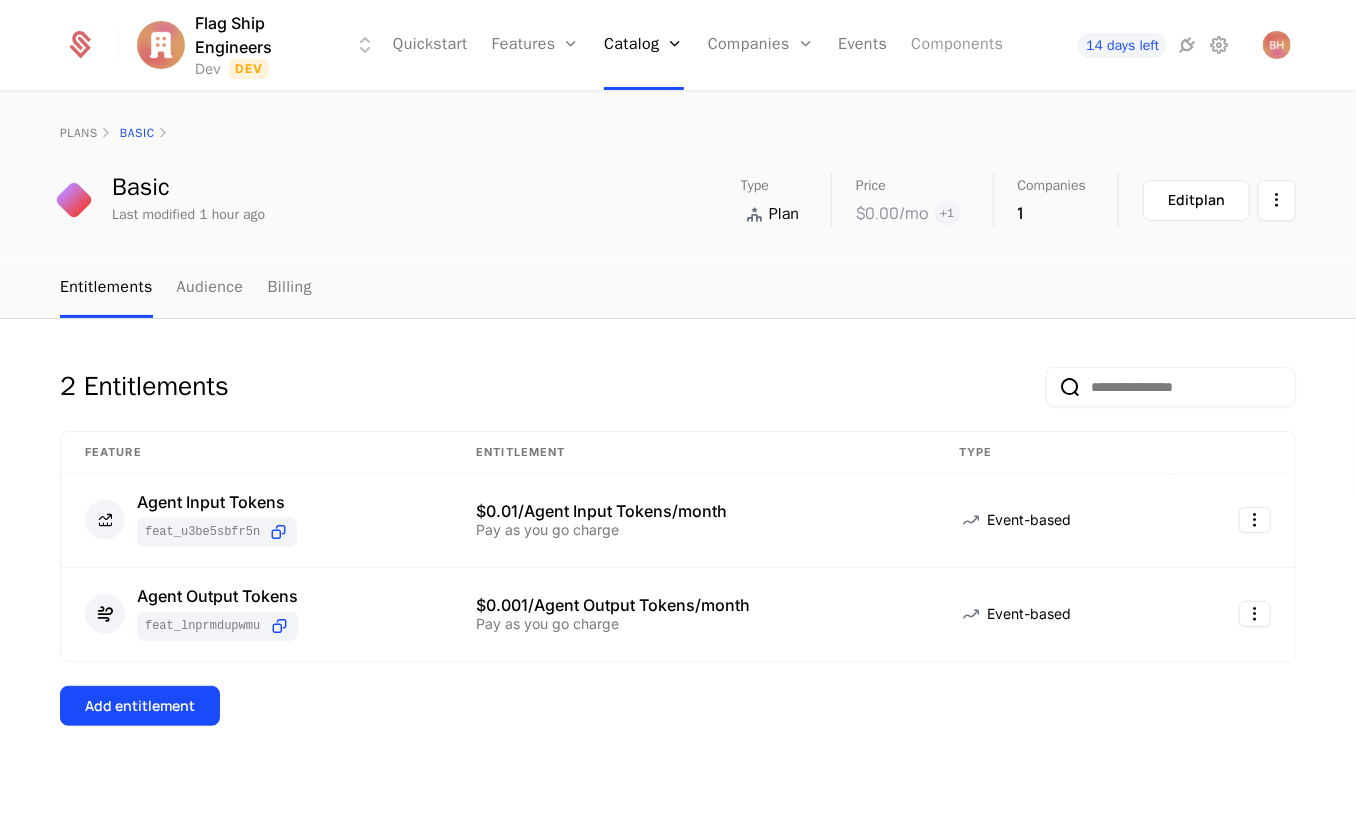 click on "Components" at bounding box center (957, 45) 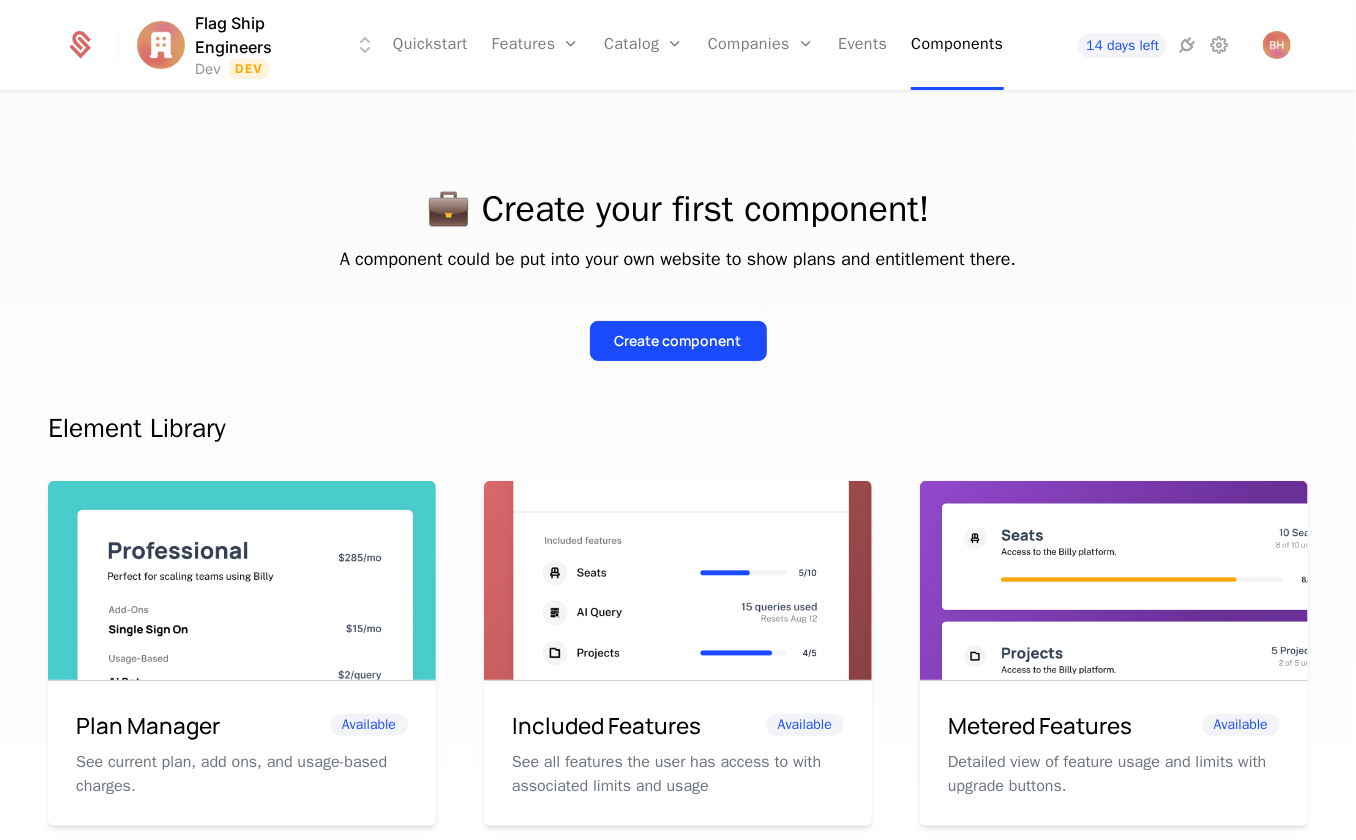 click on "Quickstart Features Features Flags Catalog Plans Add Ons Configuration Companies Companies Users Events Components" at bounding box center (698, 45) 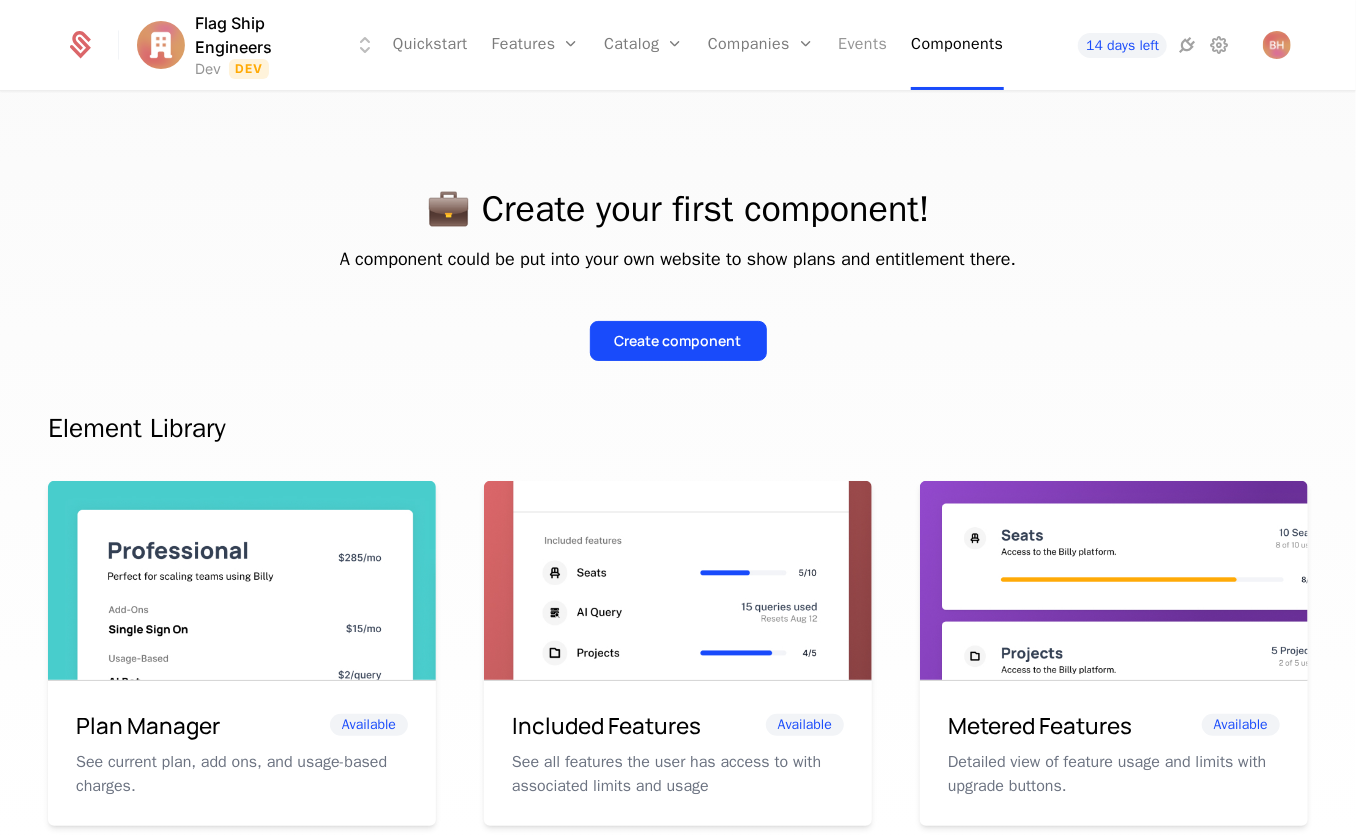 click on "Events" at bounding box center [862, 45] 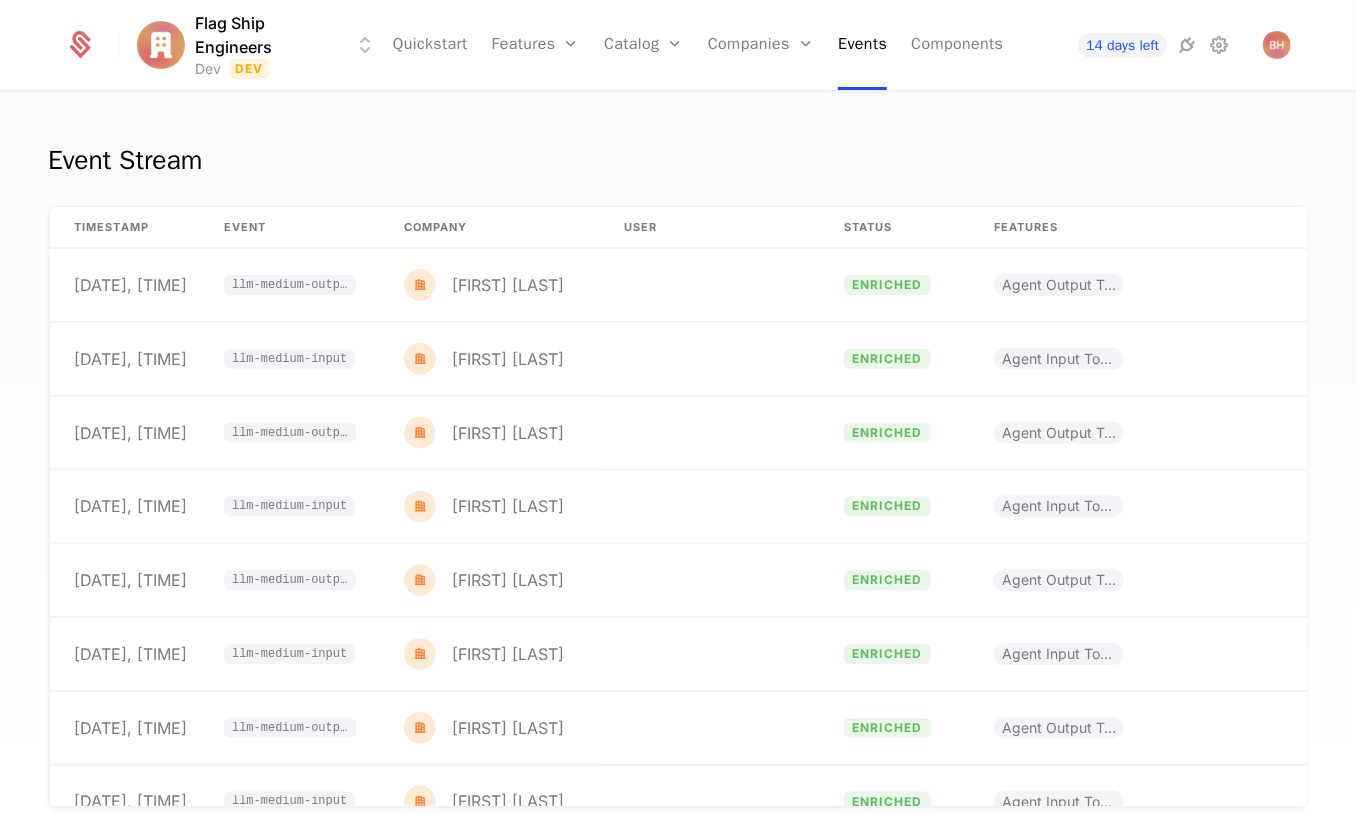 click on "Event Stream timestamp Event Company User Status Features Properties [DATE], [TIME] llm-medium-output [FIRST] [LAST] enriched Agent Output Tokens {"company":{"stripe_customer_id":"cus_R30ACQr83IPf [DATE], [TIME] llm-medium-input [FIRST] [LAST] enriched Agent Input Tokens {"company":{"stripe_customer_id":"cus_R30ACQr83IPf [DATE], [TIME] llm-medium-output [FIRST] [LAST] enriched Agent Output Tokens {"company":{"stripe_customer_id":"cus_R30ACQr83IPf [DATE], [TIME] llm-medium-input [FIRST] [LAST] enriched Agent Input Tokens {"company":{"stripe_customer_id":"cus_R30ACQr83IPf [DATE], [TIME] llm-medium-output [FIRST] [LAST] enriched Agent Output Tokens {"company":{"stripe_customer_id":"cus_R30ACQr83IPf [DATE], [TIME] llm-medium-input [FIRST] [LAST] enriched Agent Input Tokens {"company":{"stripe_customer_id":"cus_R30ACQr83IPf [DATE], [TIME] llm-medium-output [FIRST] [LAST] enriched Agent Output Tokens {"company":{"stripe_customer_id":"cus_R30ACQr83IPf [DATE], [TIME] llm-medium-input [FIRST] [LAST] enriched [DATE], [TIME]" at bounding box center (678, 472) 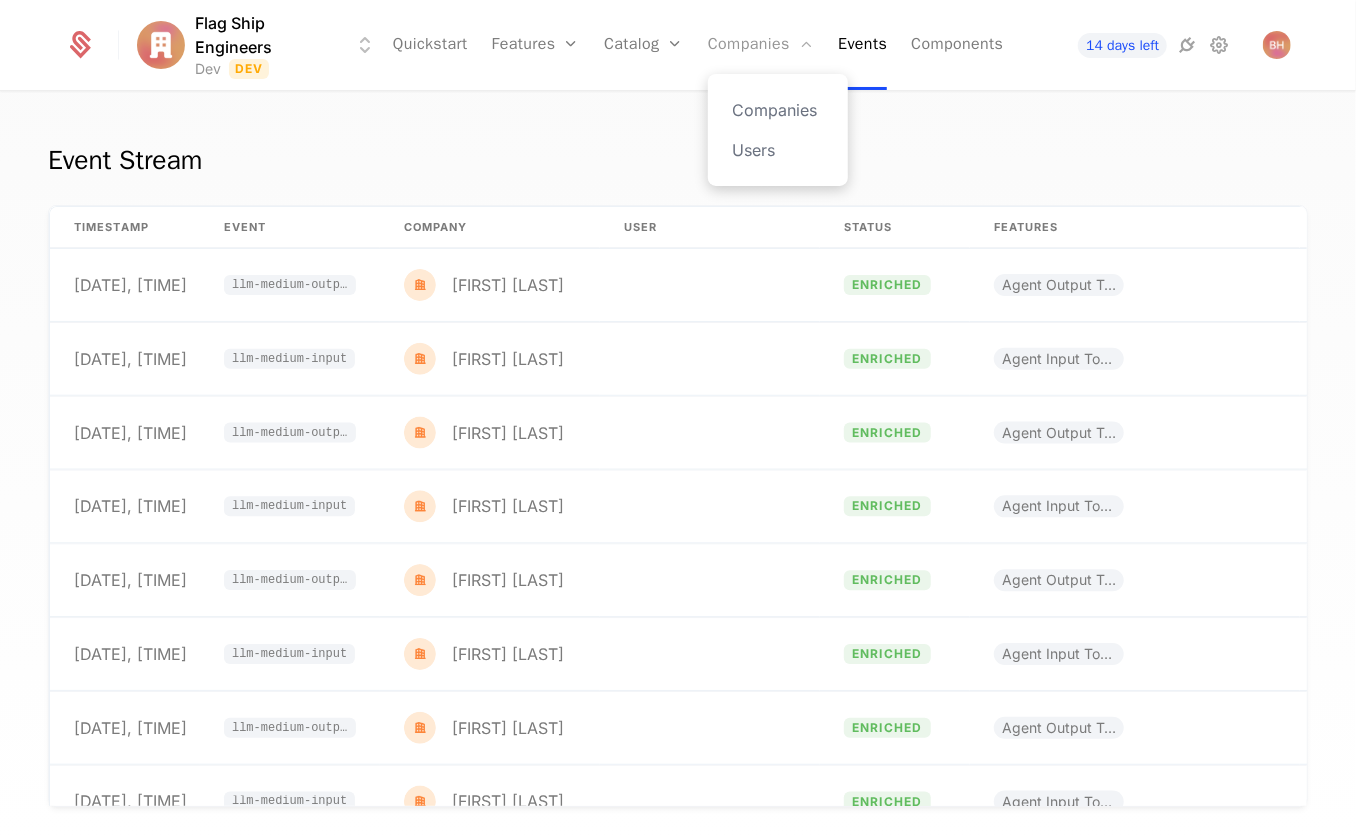 click on "Companies" at bounding box center [761, 45] 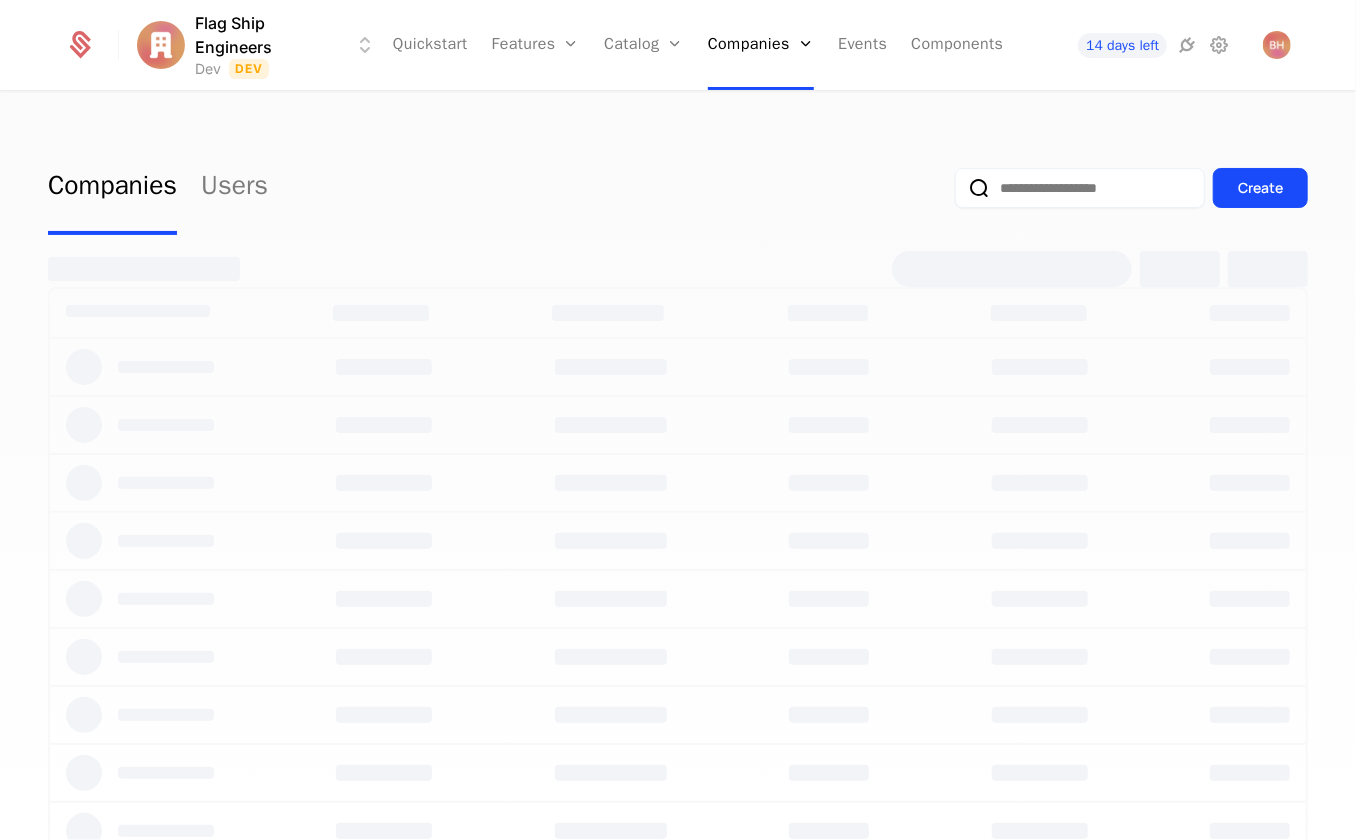 click on "Companies Users Create" at bounding box center [678, 188] 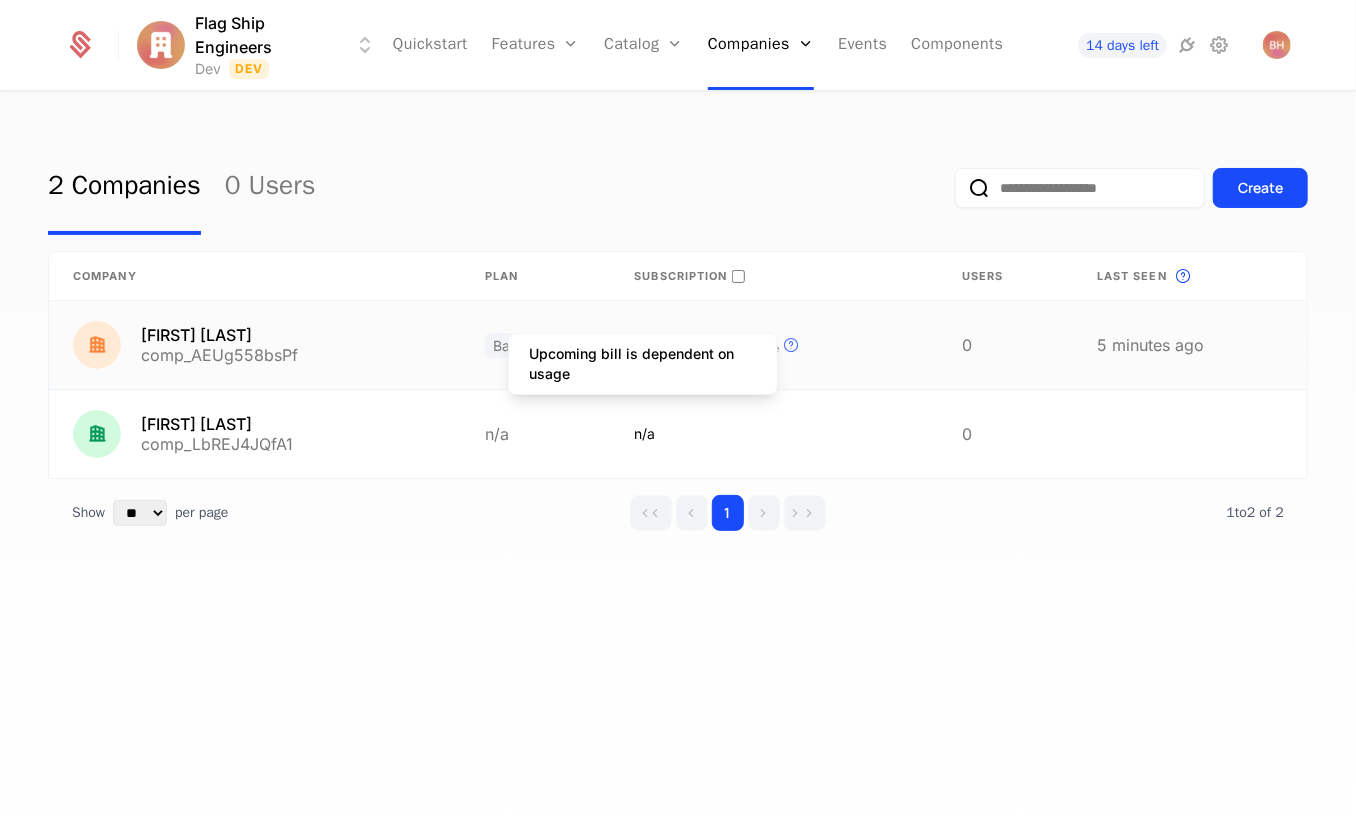 click at bounding box center [791, 345] 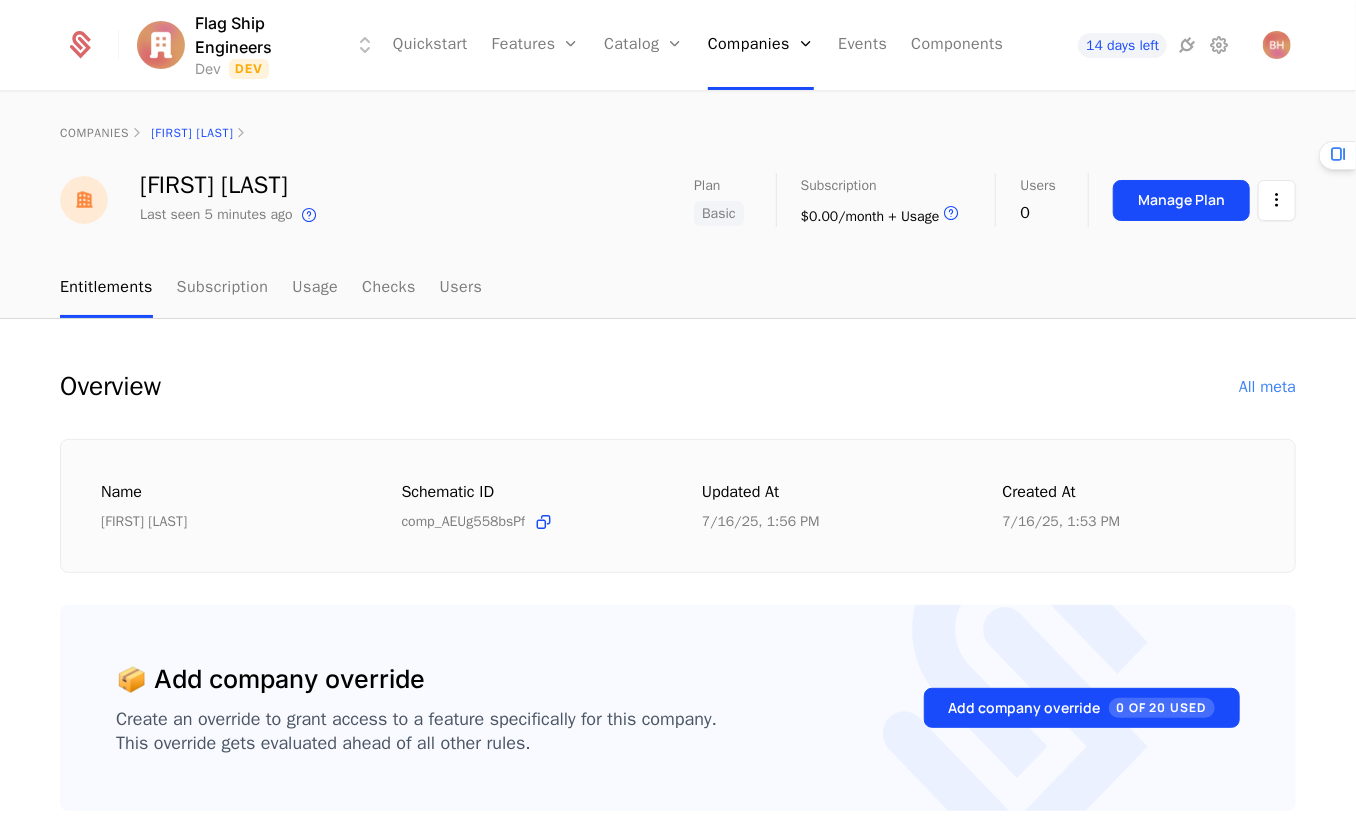 click on "Overview All meta Name [FIRST] [LAST] Schematic ID comp_AEUg558bsPf Updated at [DATE], [TIME] Created at [DATE], [TIME] 📦 Add company override Create an override to grant access to a feature specifically for this company. This override gets evaluated ahead of all other rules. Add company override 0 of 20 Used 1 Plan Name Last edited Basic plan_BJZEoAHAhoU [DATE], [TIME] 2 Features Feature Entitlement plan Usage Agent Input Tokens feat_U3Be5sBFr5N ∞ Agent Input Tokens $0.005/per per unit/year Basic 210372 / ∞ Agent Output Tokens feat_LnprMduPwMu ∞ Agent Output Tokens $0.0005/per per unit/year Basic 5928 / ∞ Show ** ** ** *** *** per page per page 1 1 to 2 of 2 of 2" at bounding box center [678, 945] 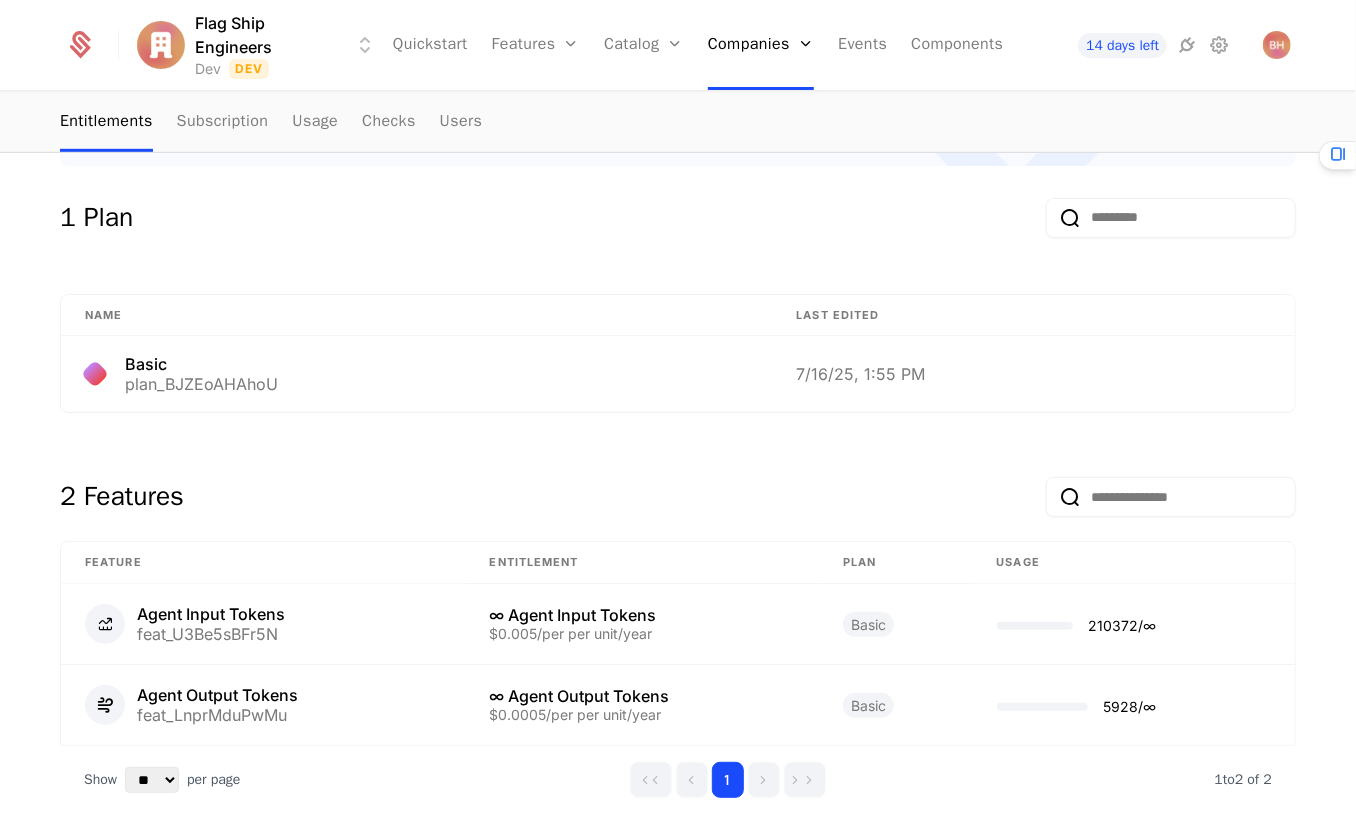 scroll, scrollTop: 728, scrollLeft: 0, axis: vertical 